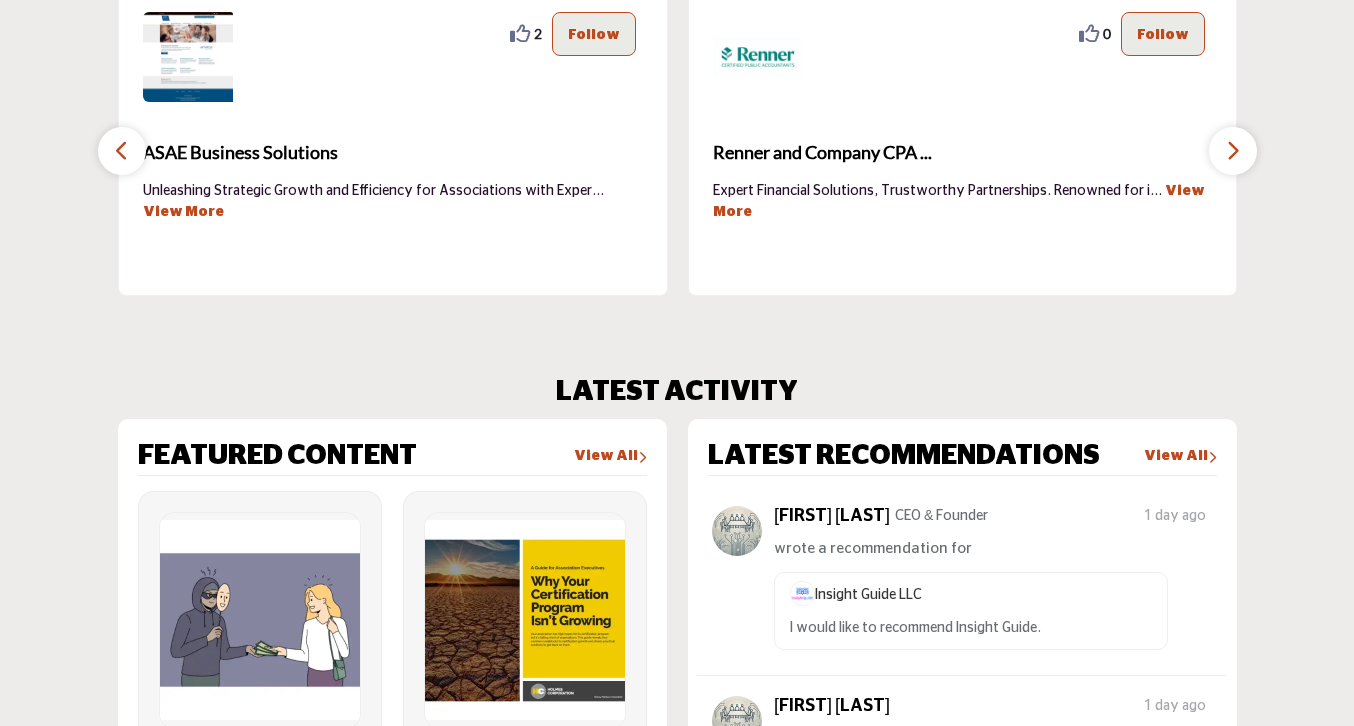 scroll, scrollTop: 623, scrollLeft: 0, axis: vertical 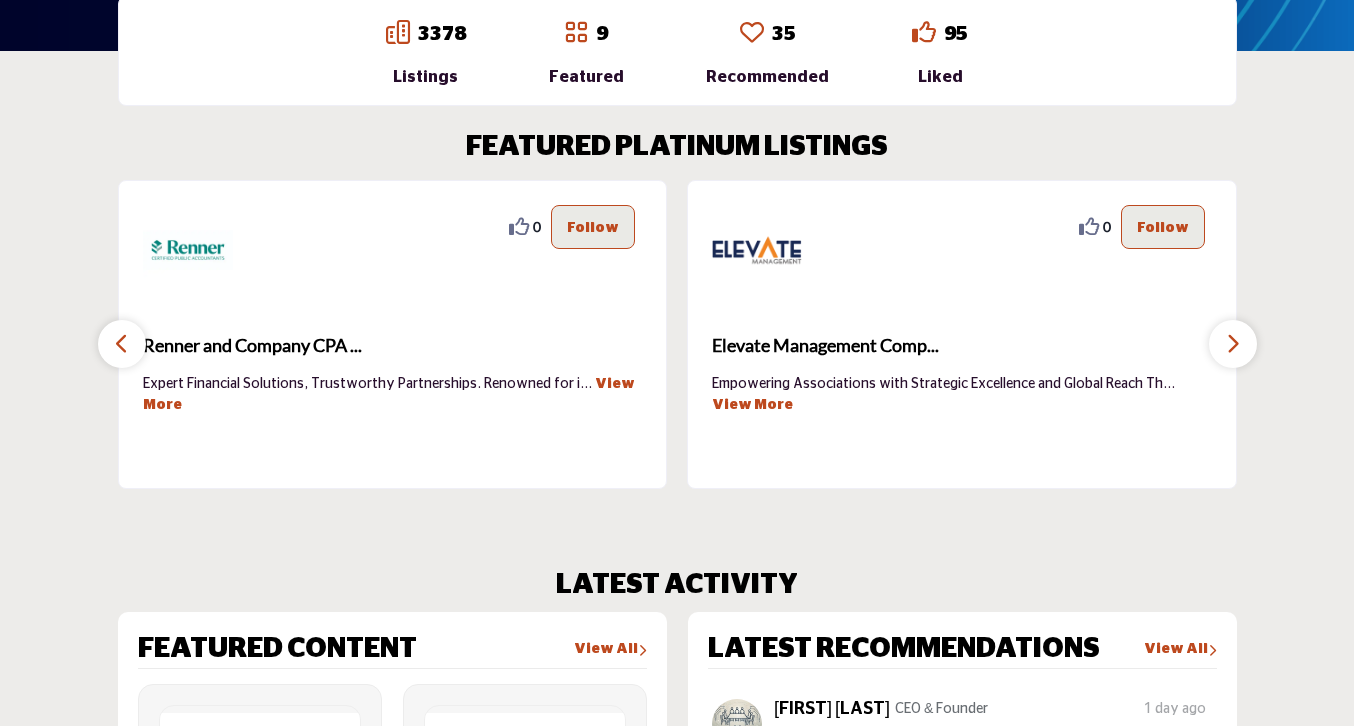 click on "3378" at bounding box center (442, 34) 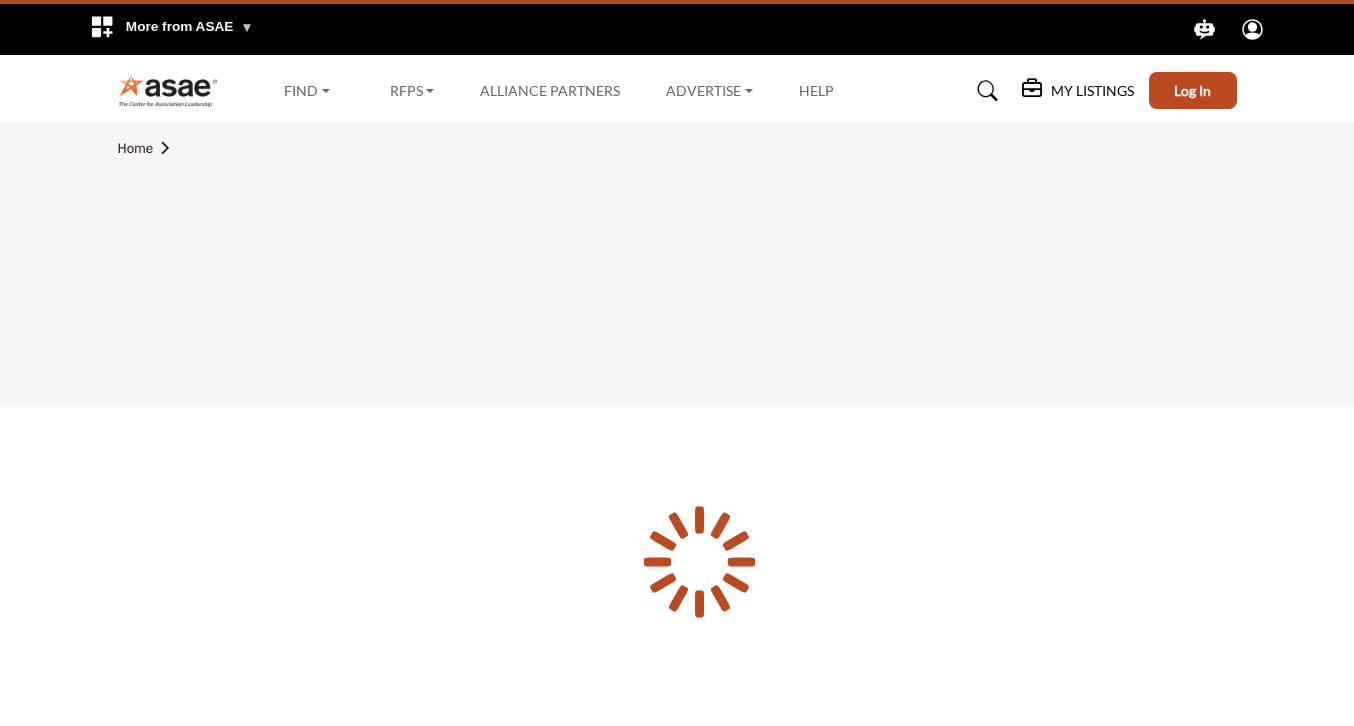 scroll, scrollTop: 0, scrollLeft: 0, axis: both 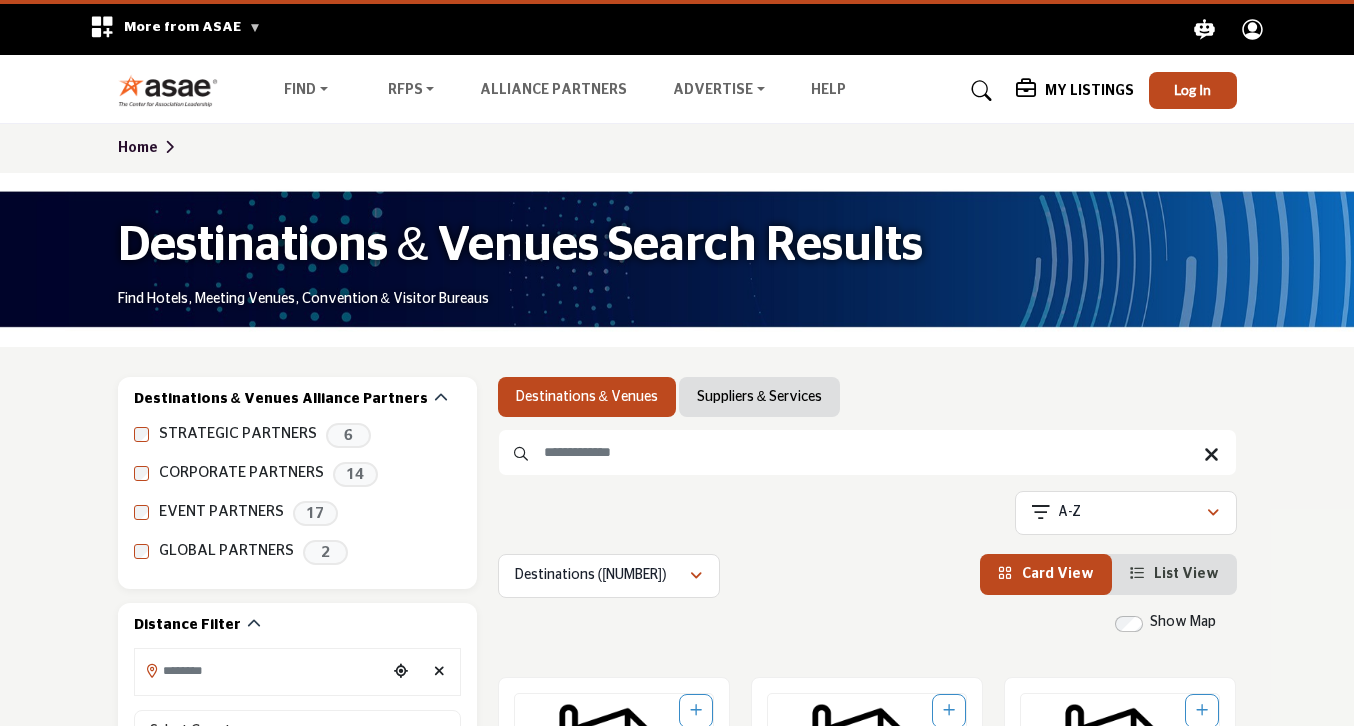 click at bounding box center [867, 452] 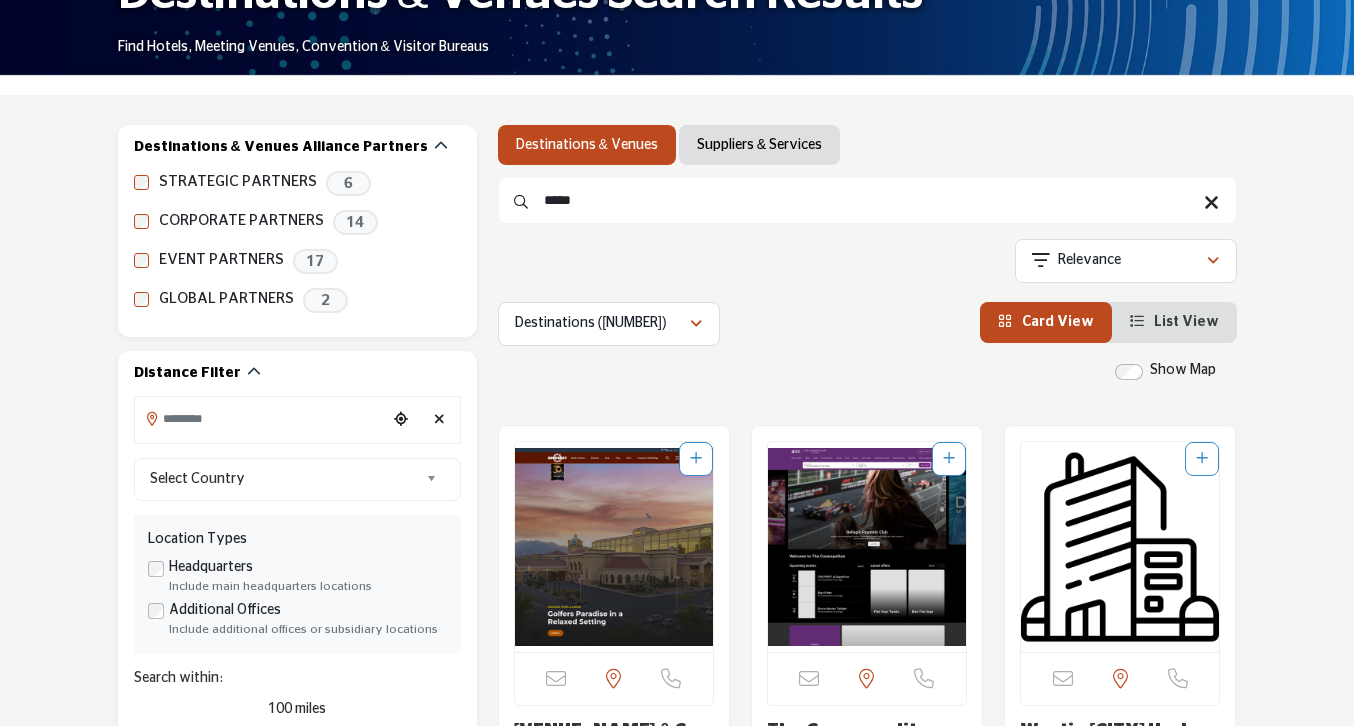 scroll, scrollTop: 247, scrollLeft: 0, axis: vertical 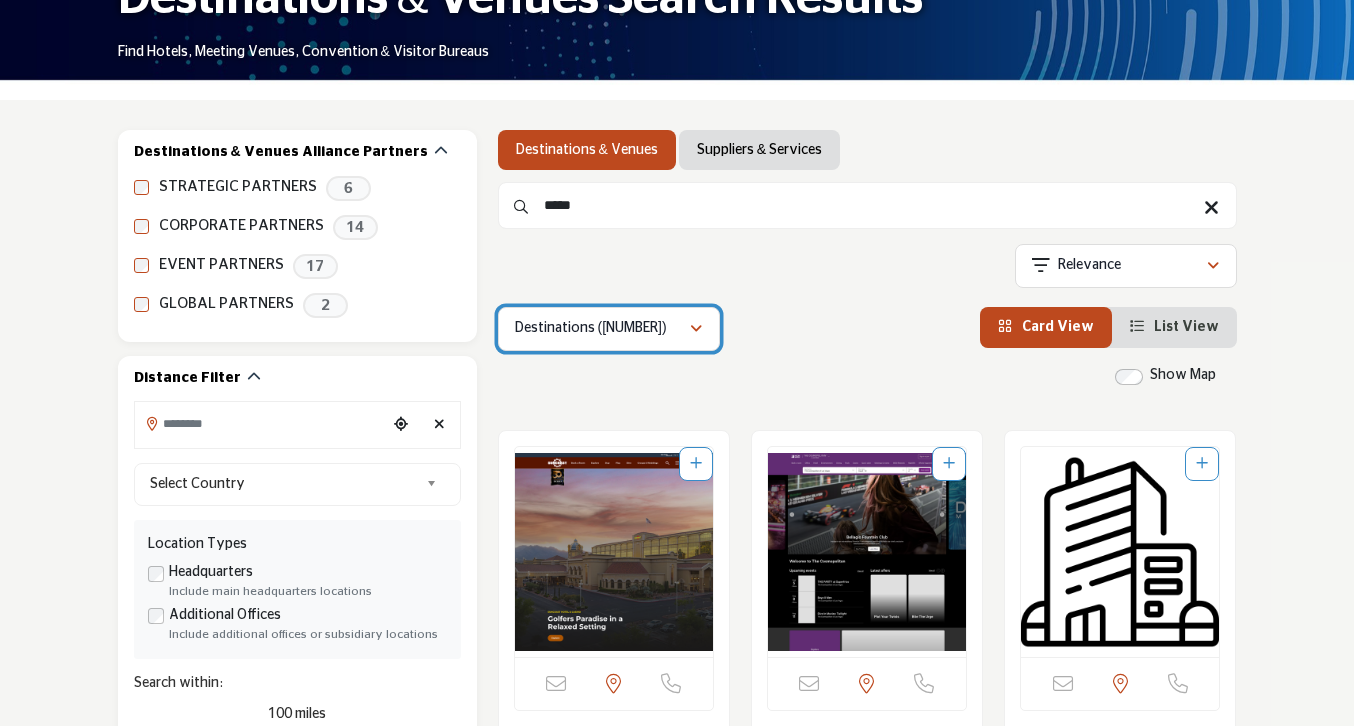 click on "Destinations ([NUMBER])" at bounding box center [602, 329] 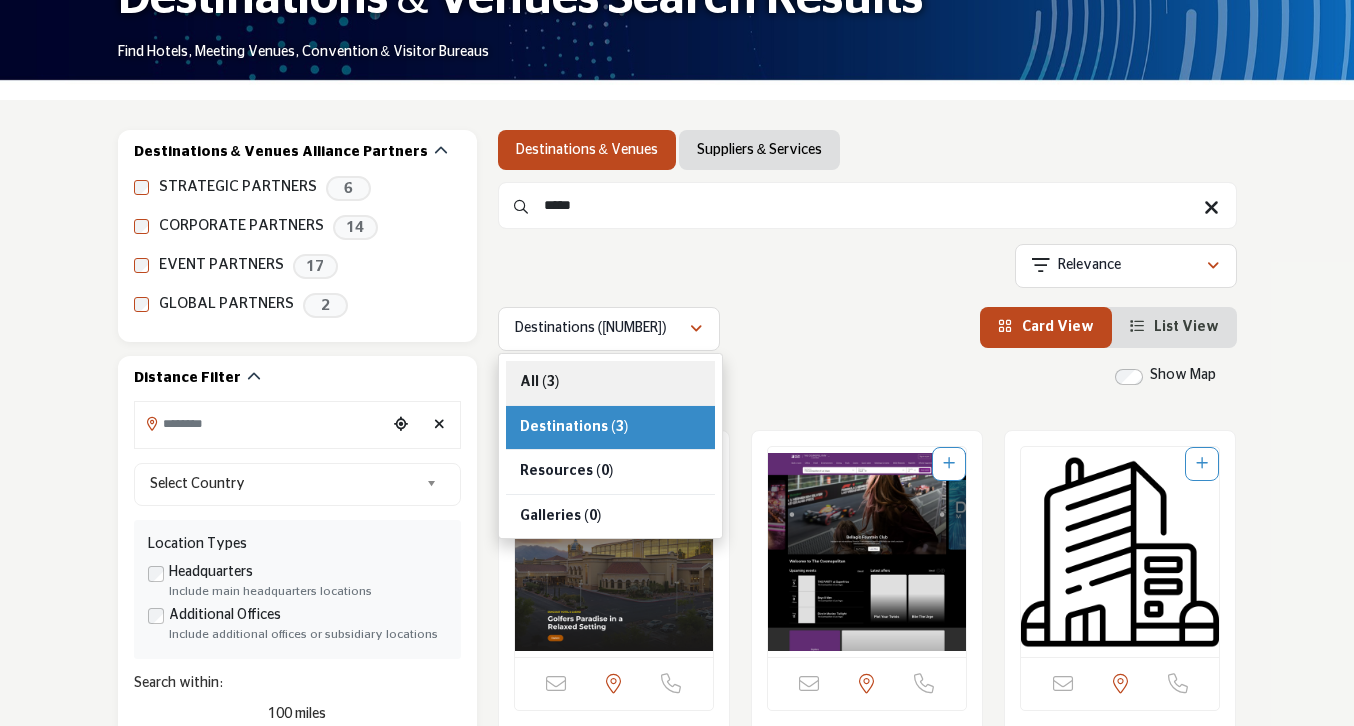click on "All
(3)" at bounding box center [610, 383] 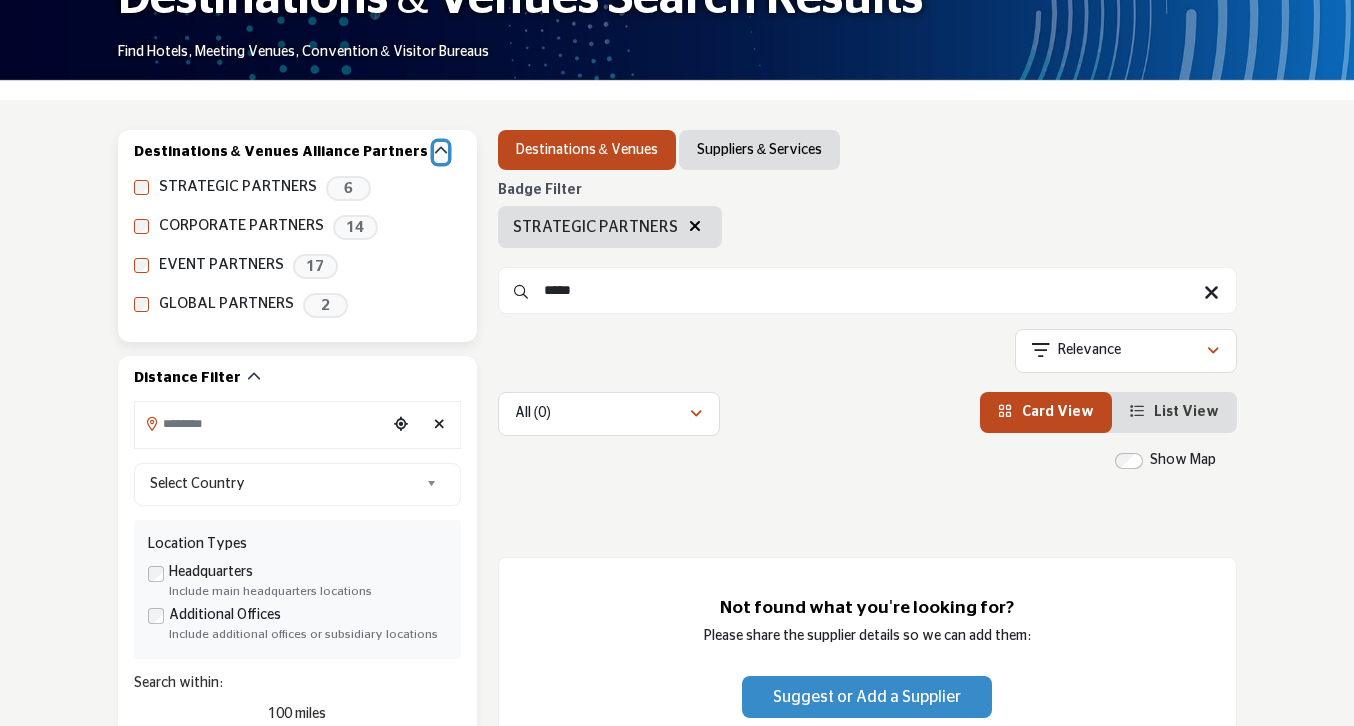 click at bounding box center [441, 151] 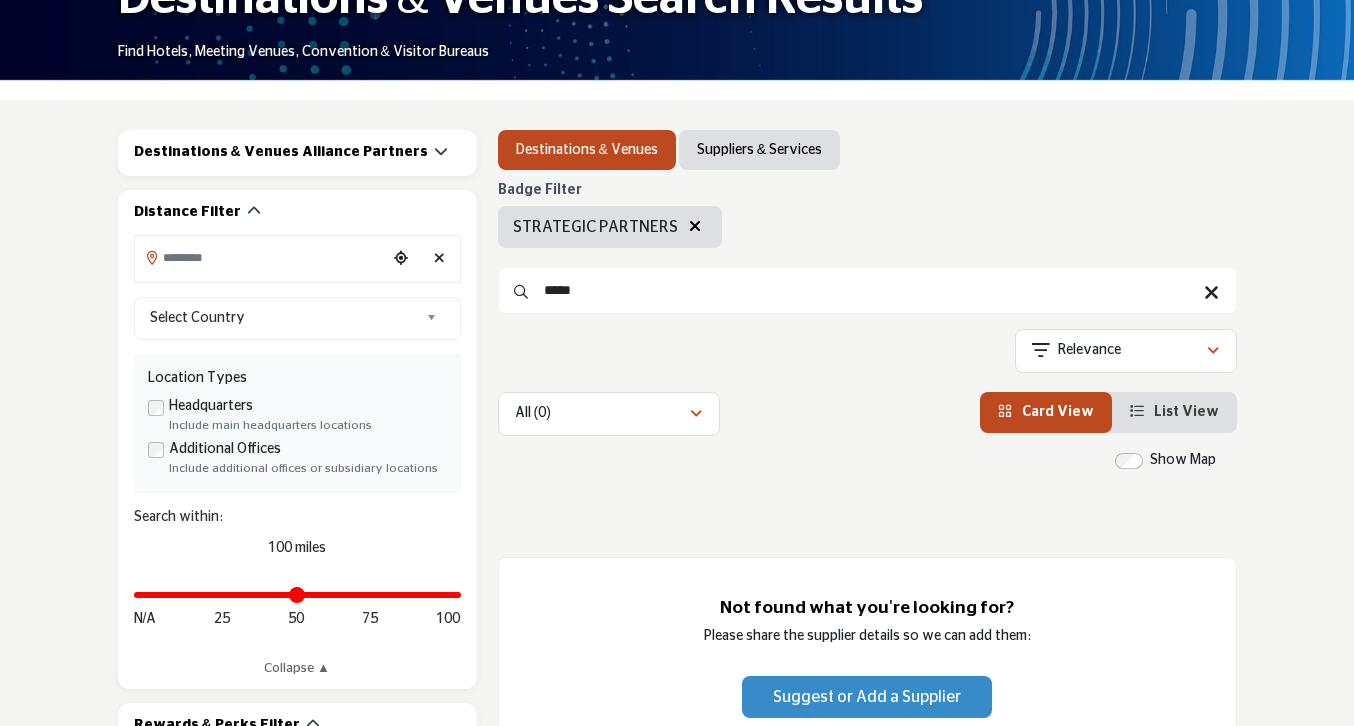 click on "*****" at bounding box center [867, 290] 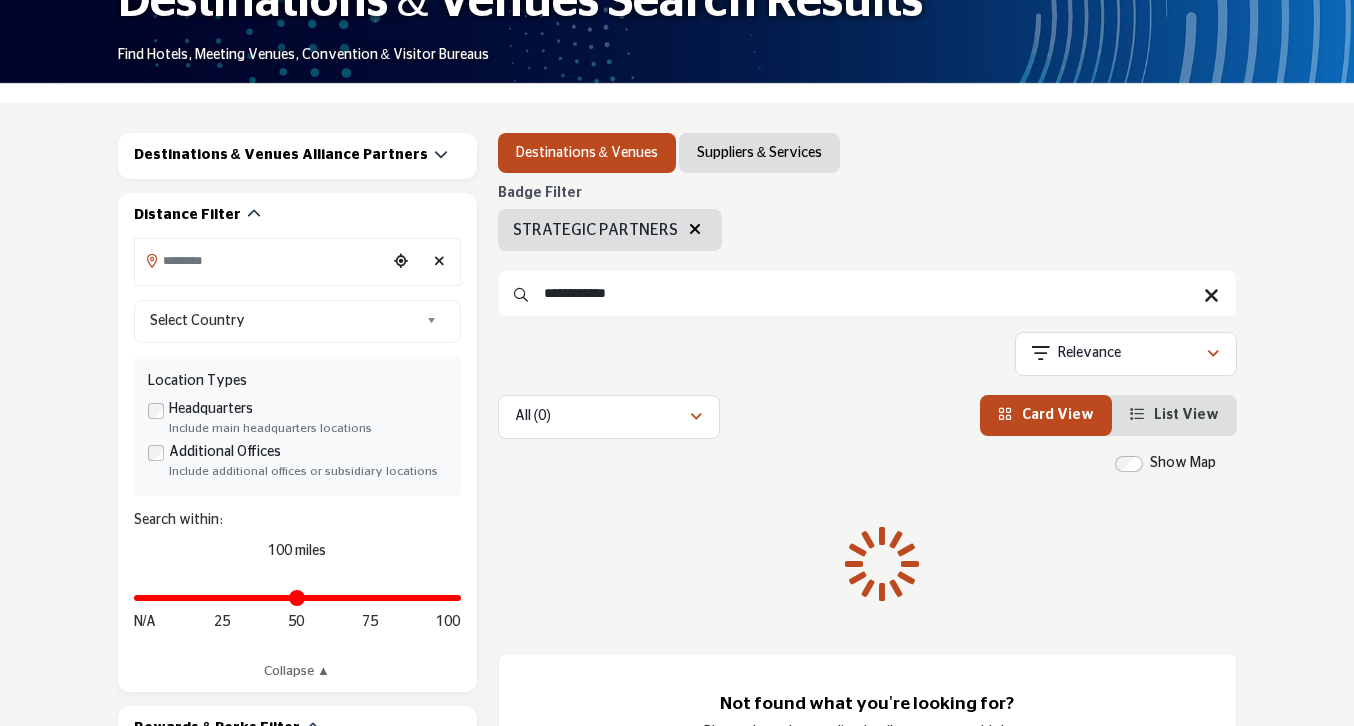 scroll, scrollTop: 243, scrollLeft: 0, axis: vertical 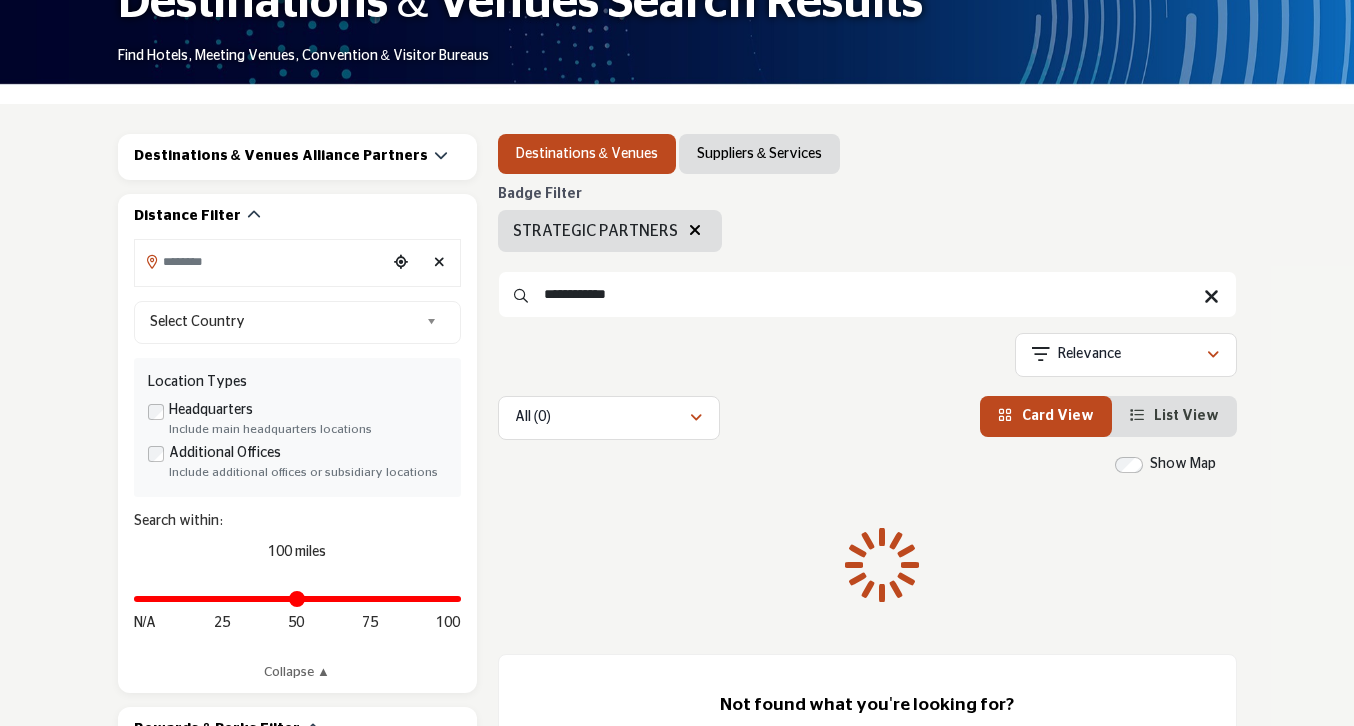 type on "**********" 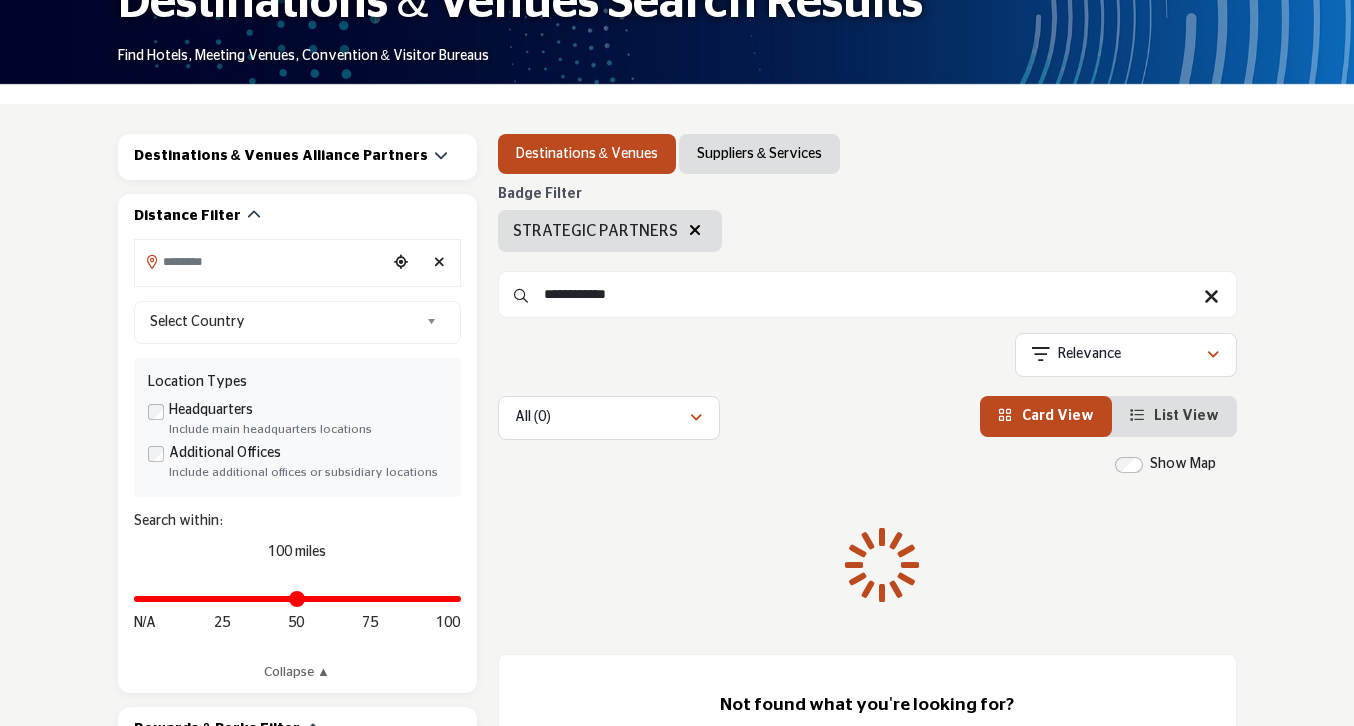 click on "Suppliers & Services" at bounding box center [759, 154] 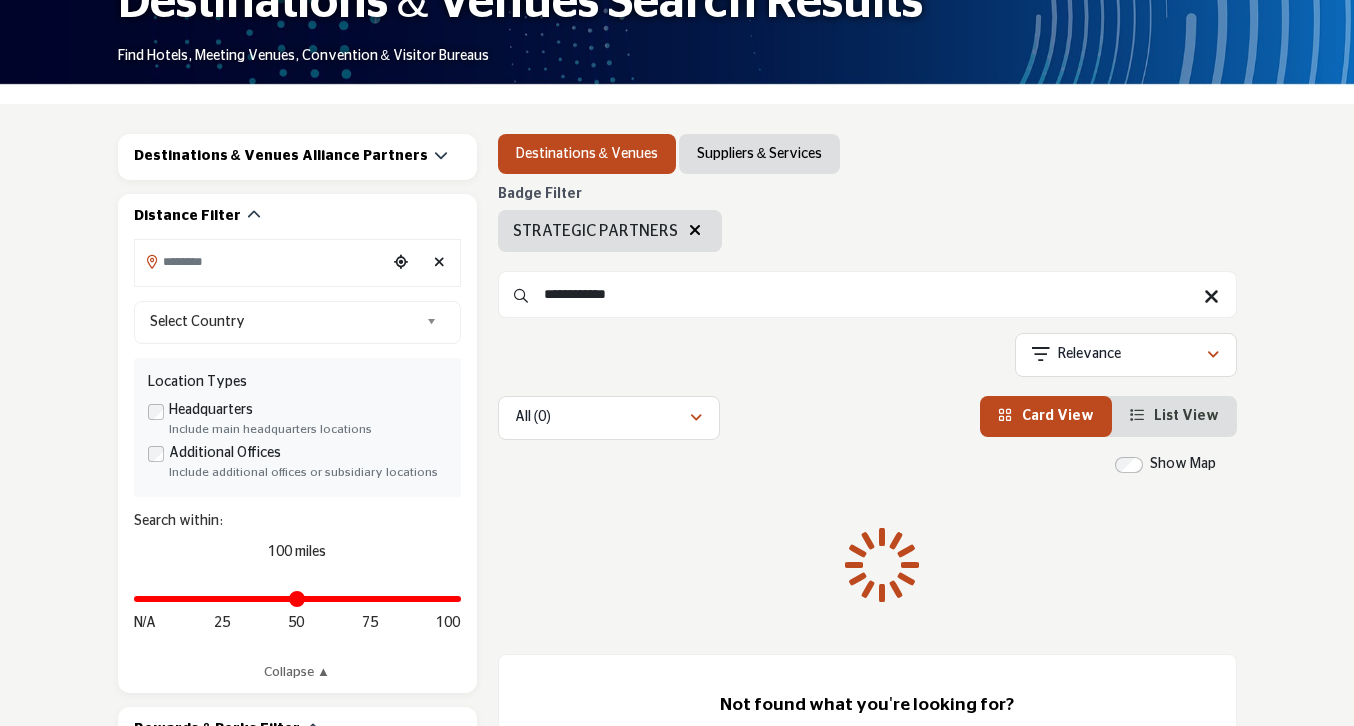 click on "Suppliers & Services" at bounding box center (759, 154) 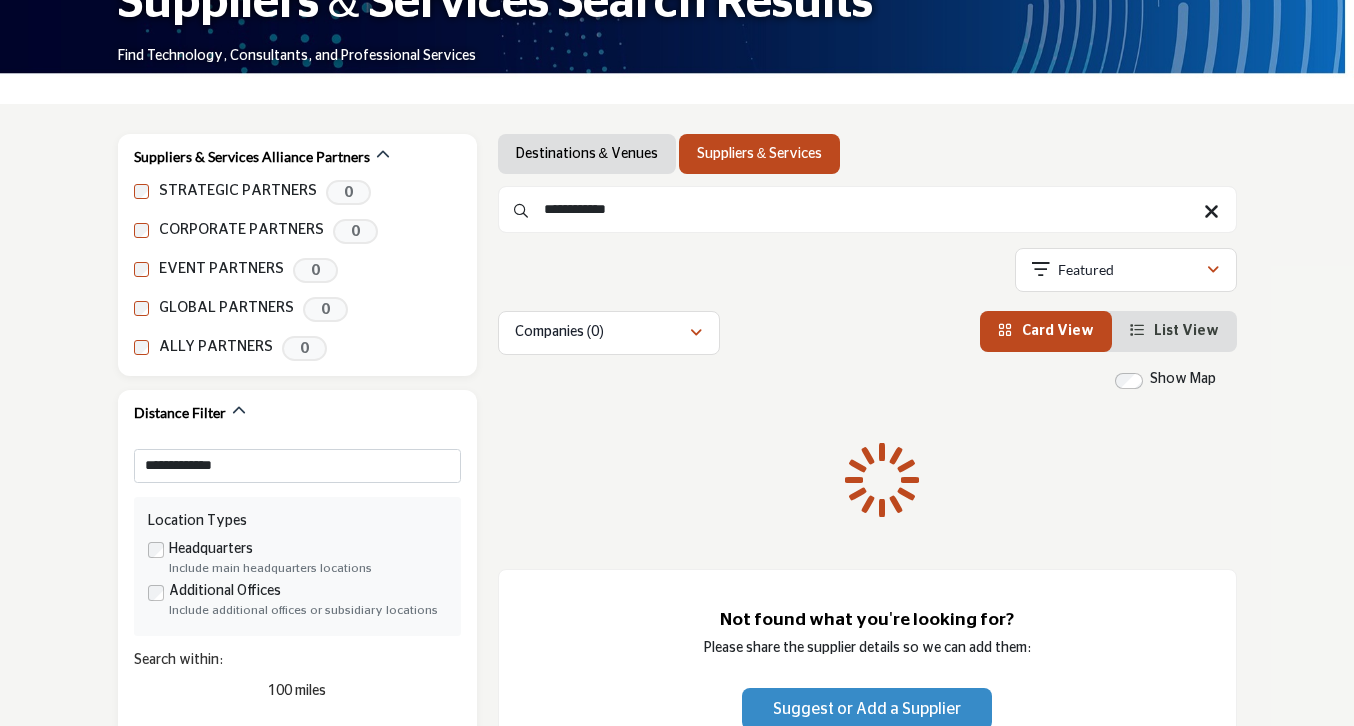 type 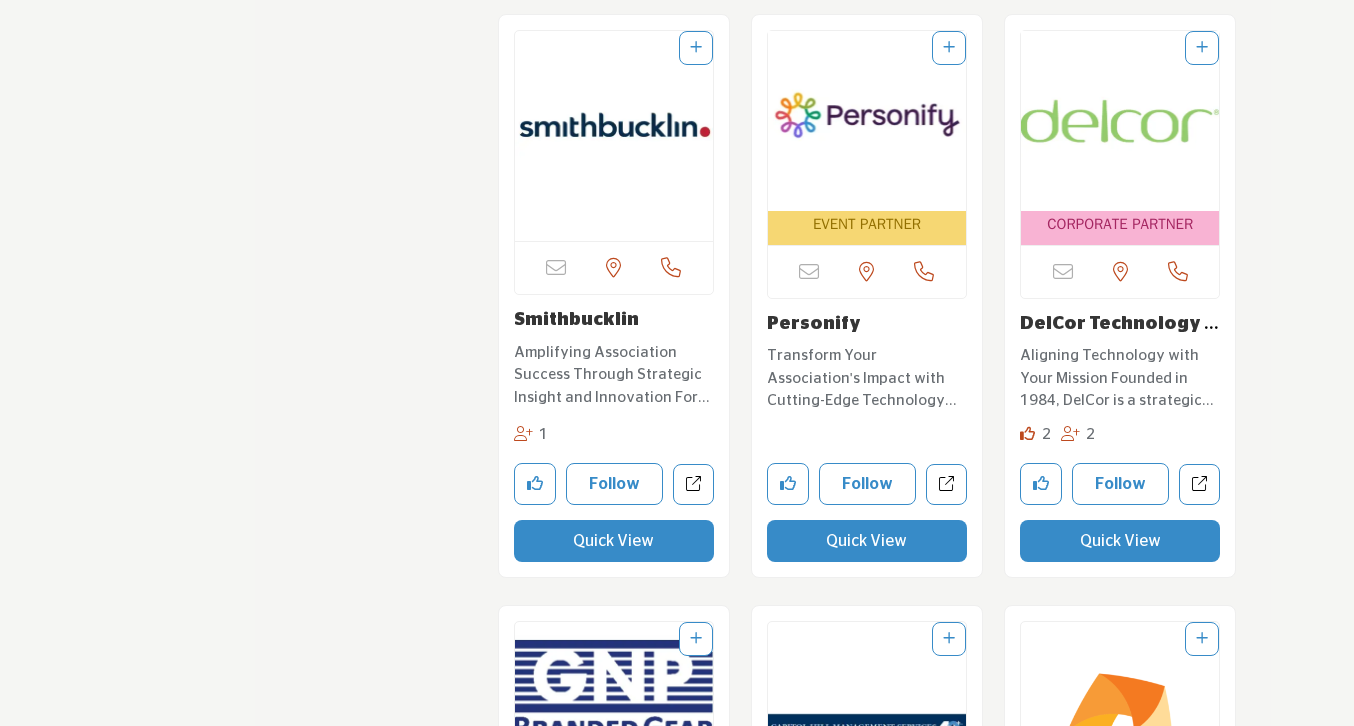 scroll, scrollTop: 15777, scrollLeft: 0, axis: vertical 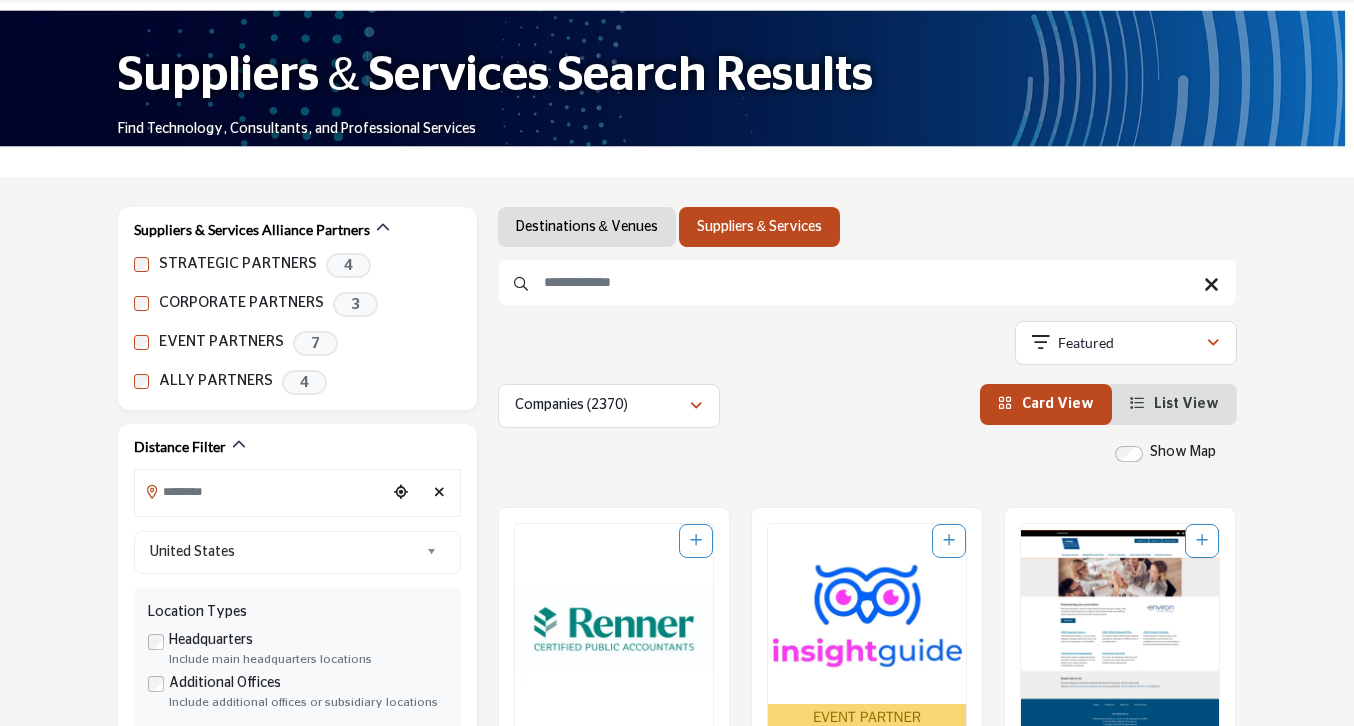 click at bounding box center [867, 282] 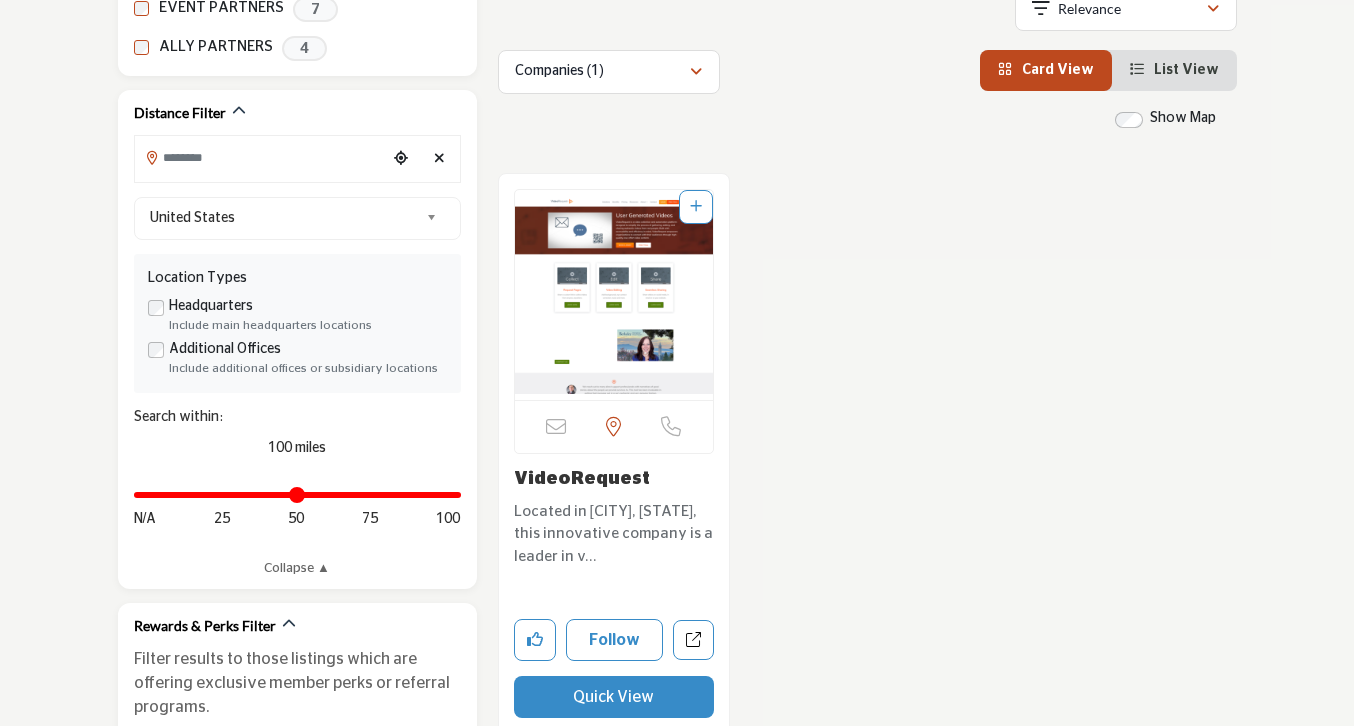 scroll, scrollTop: 593, scrollLeft: 0, axis: vertical 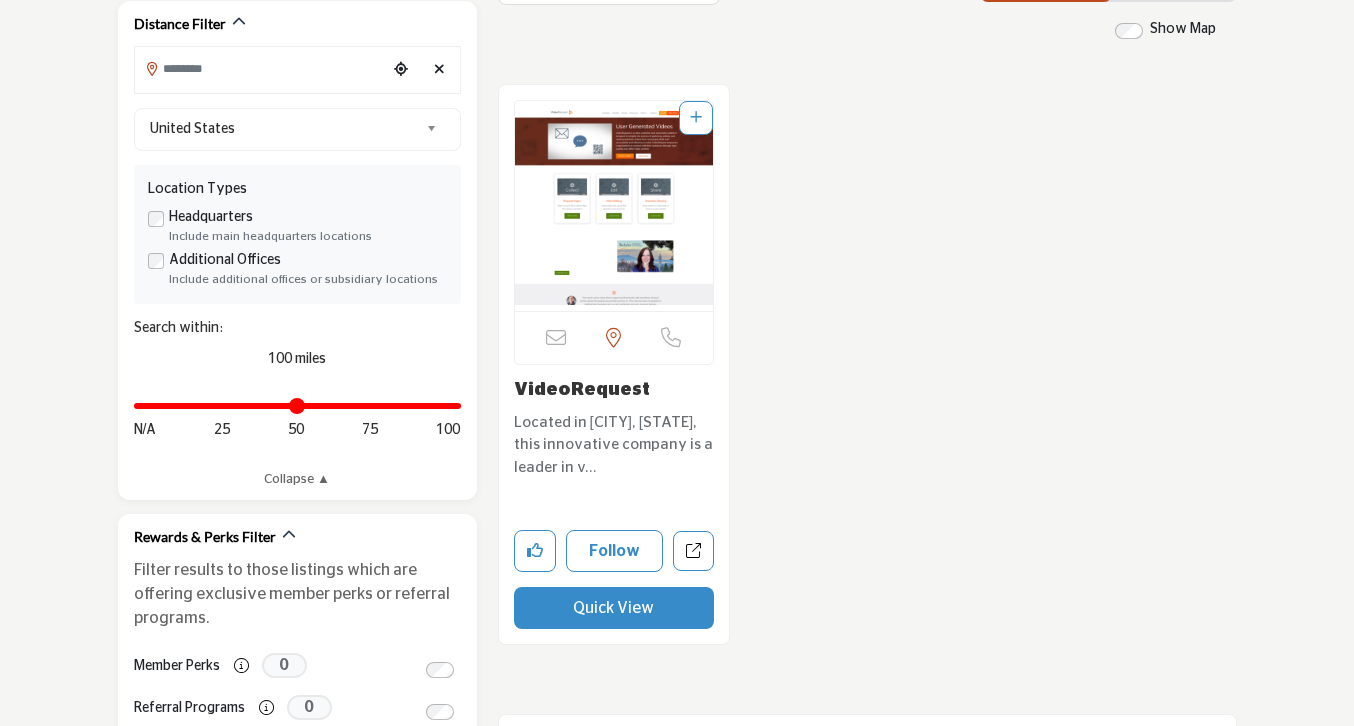 type on "**********" 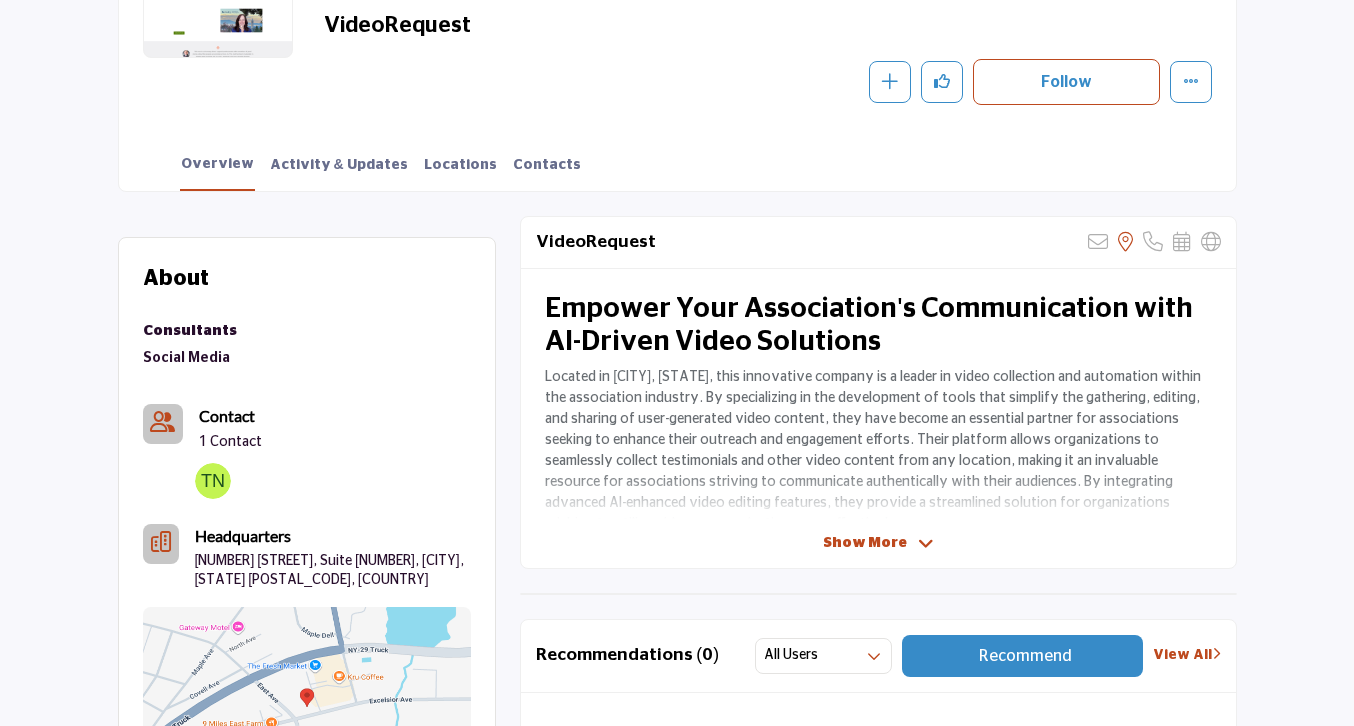 scroll, scrollTop: 391, scrollLeft: 0, axis: vertical 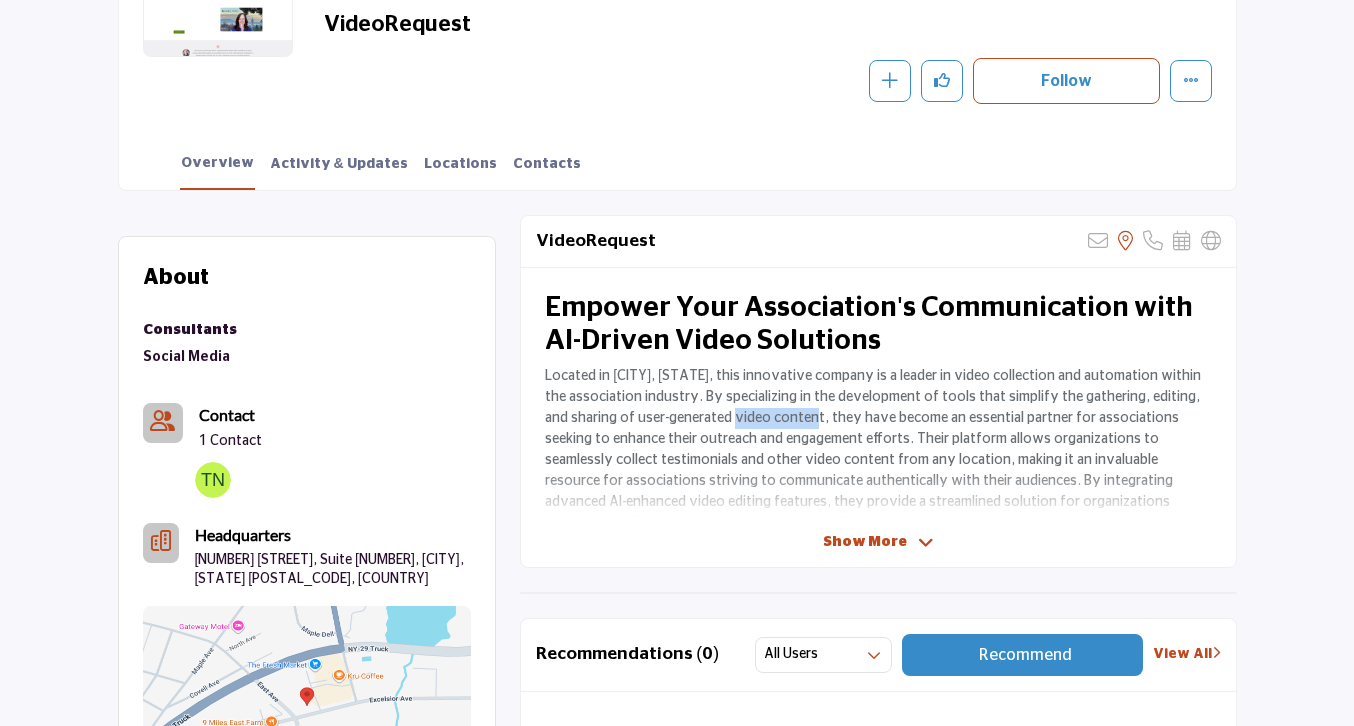 drag, startPoint x: 800, startPoint y: 425, endPoint x: 735, endPoint y: 424, distance: 65.00769 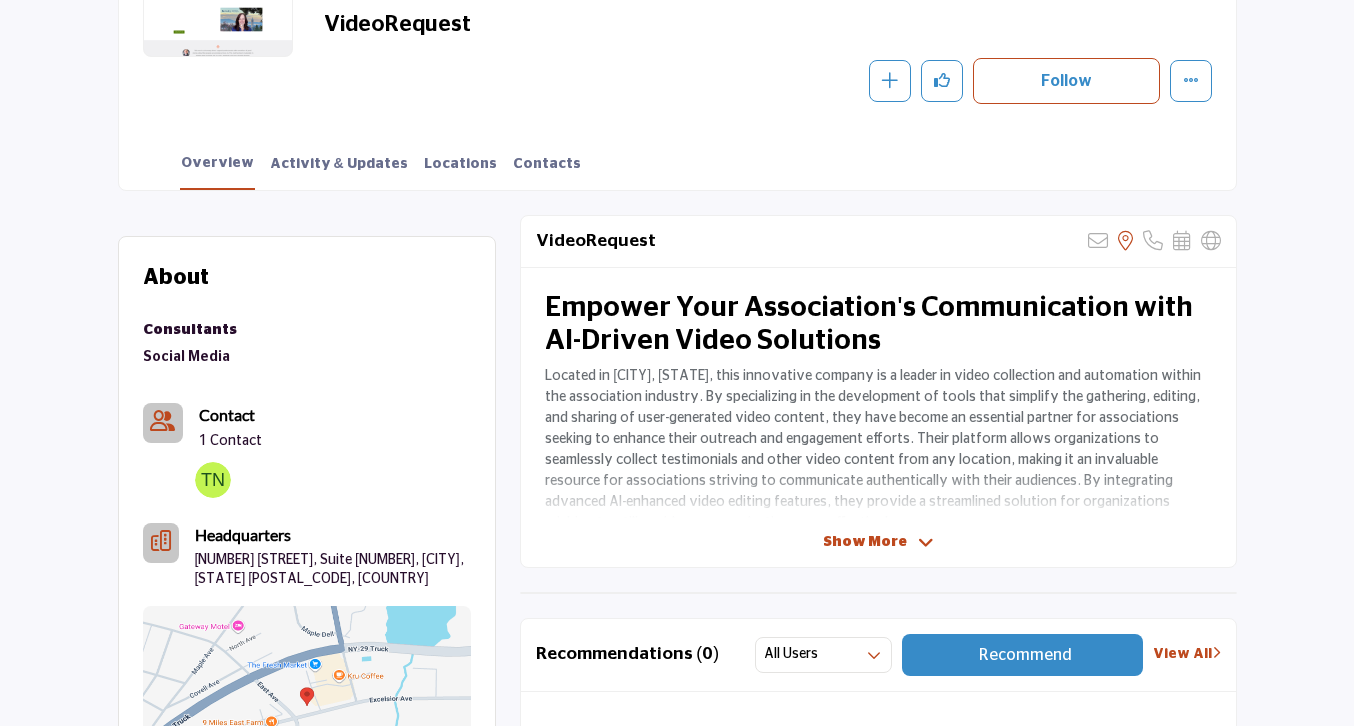 click on "Located in Saratoga Springs, NY, this innovative company is a leader in video collection and automation within the association industry. By specializing in the development of tools that simplify the gathering, editing, and sharing of user-generated video content, they have become an essential partner for associations seeking to enhance their outreach and engagement efforts. Their platform allows organizations to seamlessly collect testimonials and other video content from any location, making it an invaluable resource for associations striving to communicate authentically with their audiences. By integrating advanced AI-enhanced video editing features, they provide a streamlined solution for organizations wishing to utilize video communication more effectively." at bounding box center (878, 450) 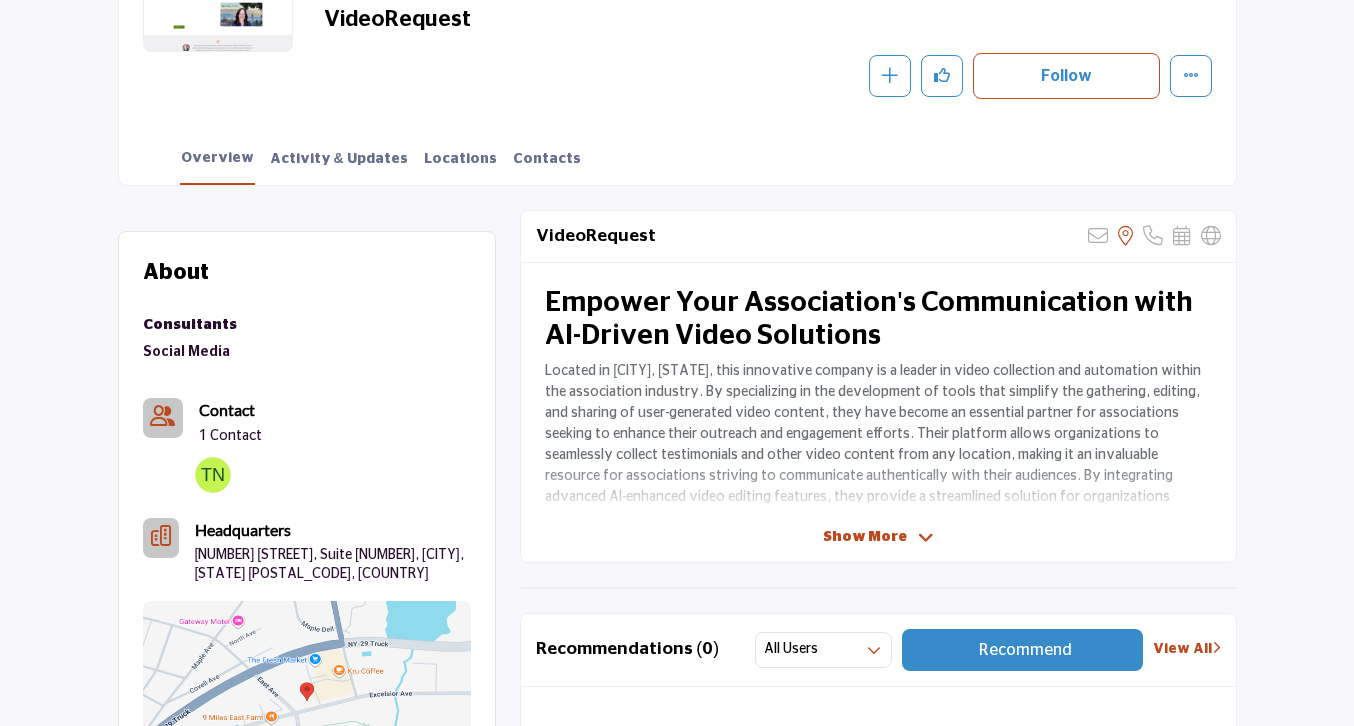 scroll, scrollTop: 399, scrollLeft: 0, axis: vertical 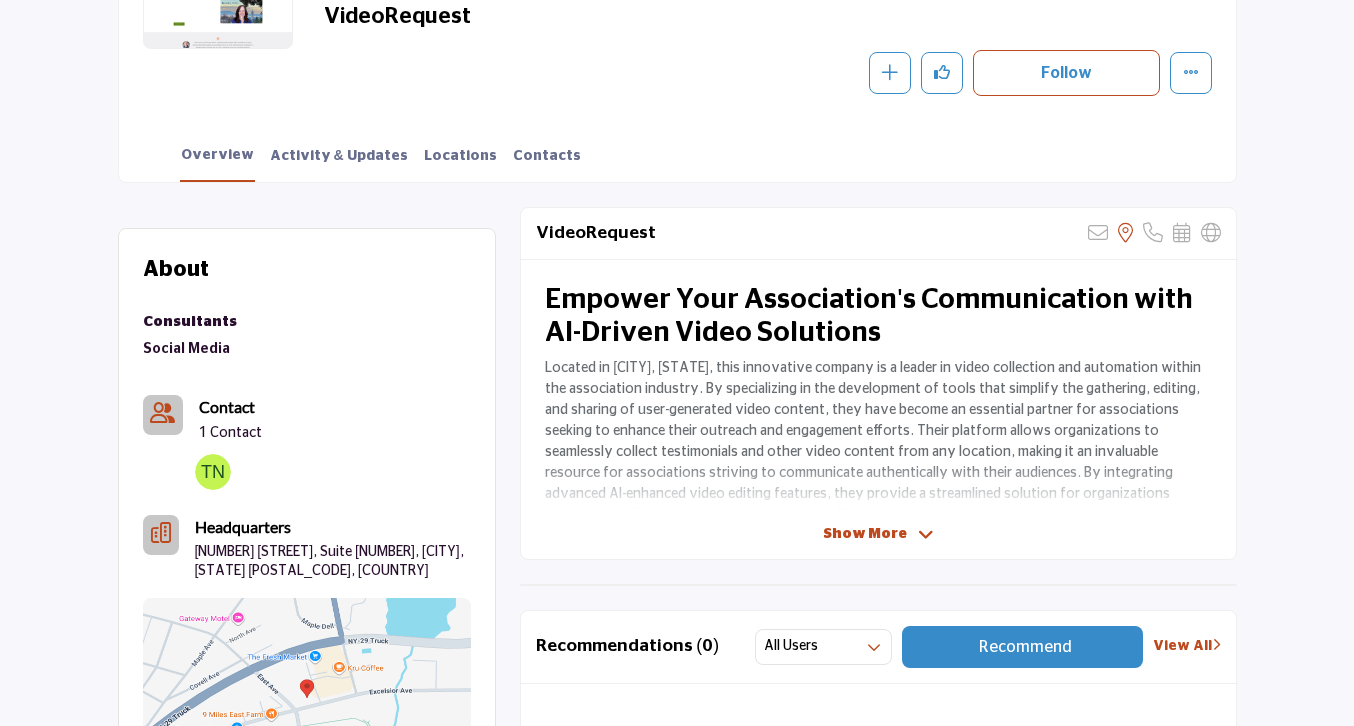 click on "Show More" at bounding box center (878, 534) 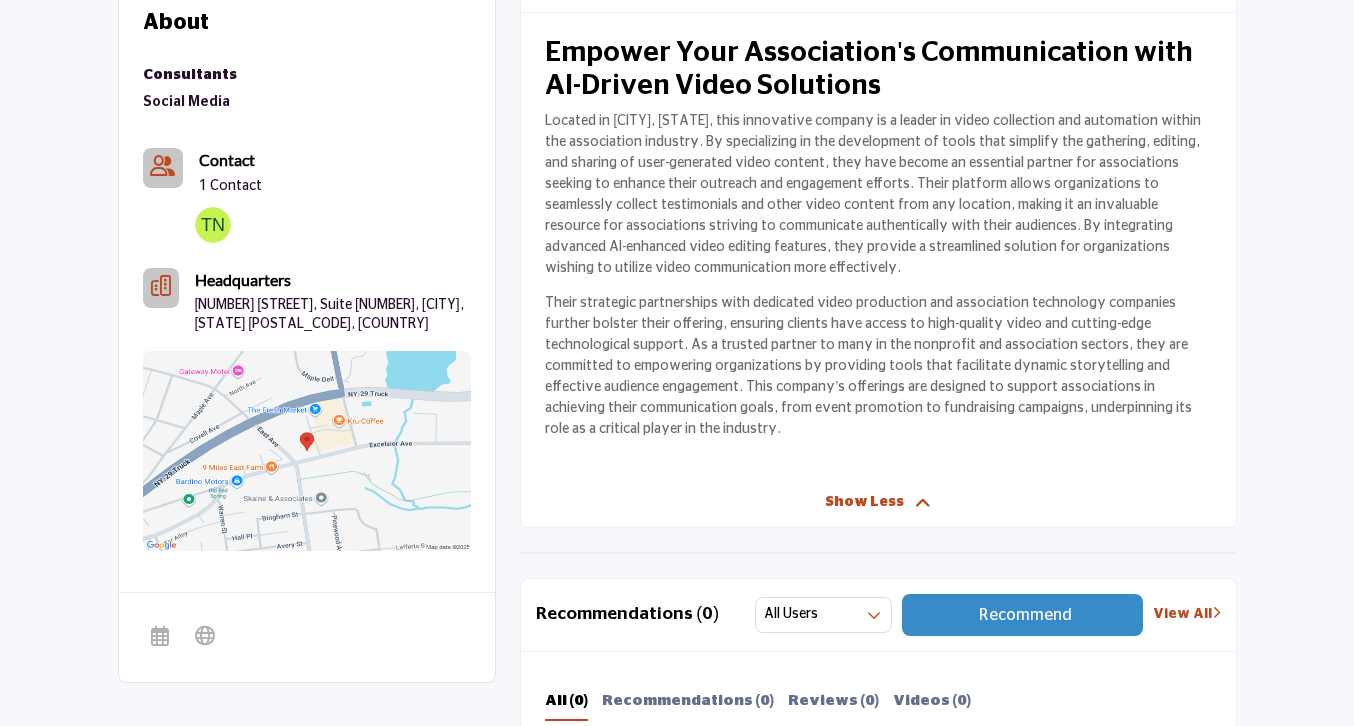 scroll, scrollTop: 0, scrollLeft: 0, axis: both 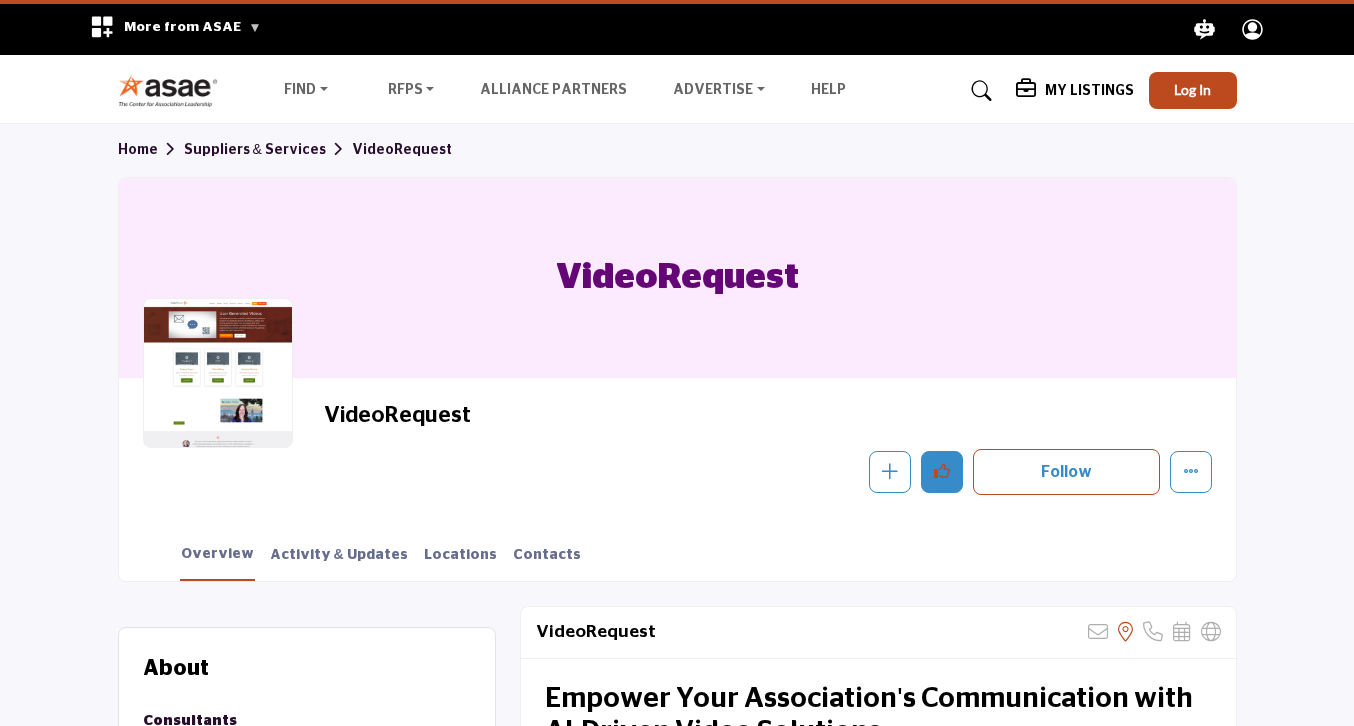 click at bounding box center [942, 471] 